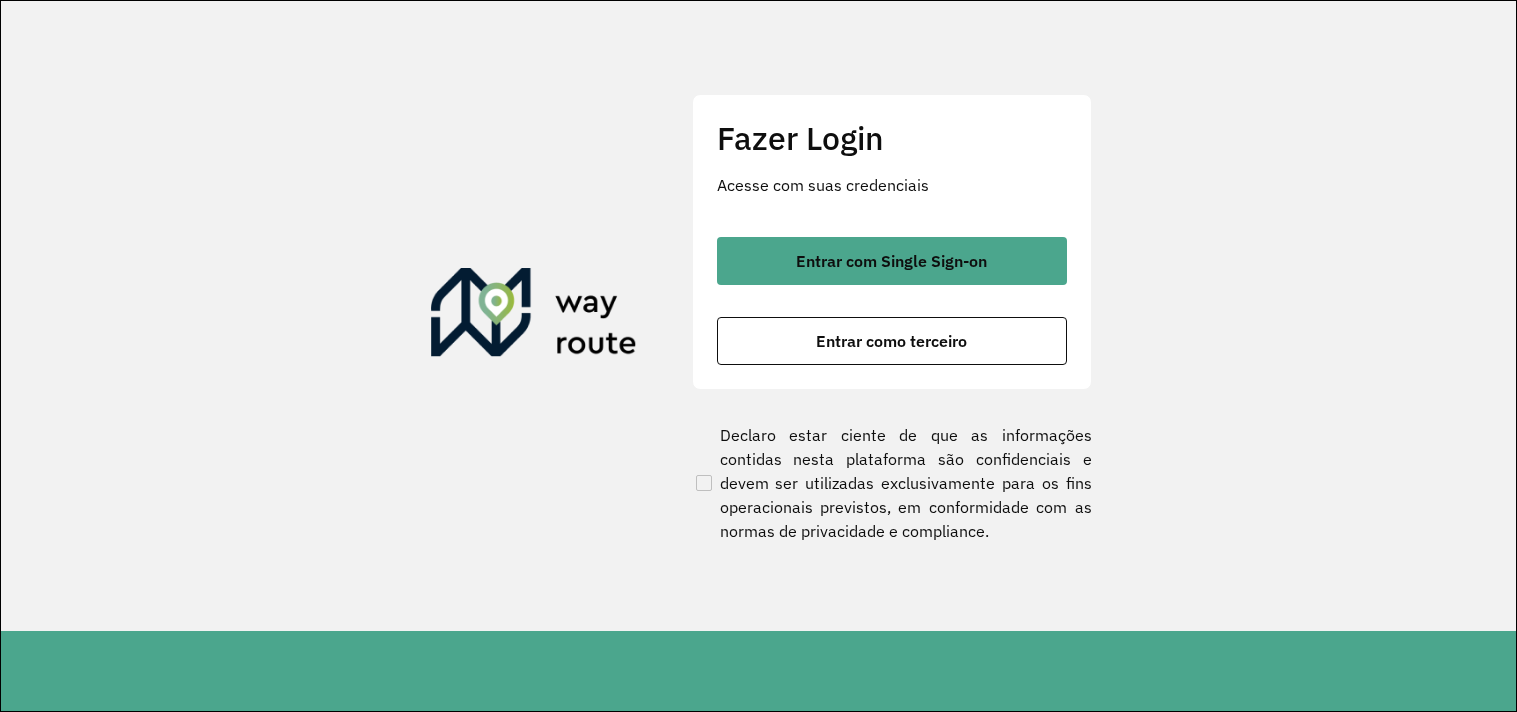 scroll, scrollTop: 0, scrollLeft: 0, axis: both 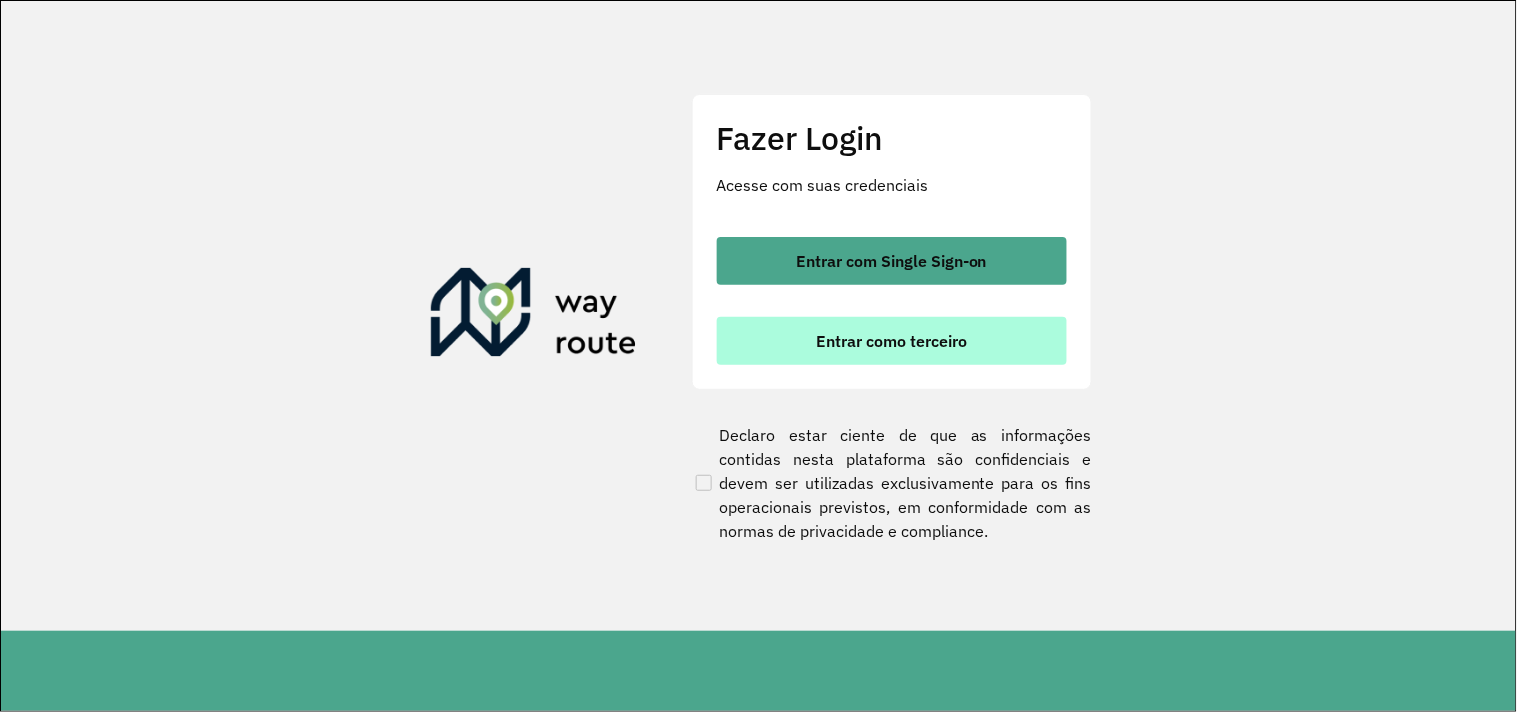 click on "Entrar como terceiro" at bounding box center [892, 341] 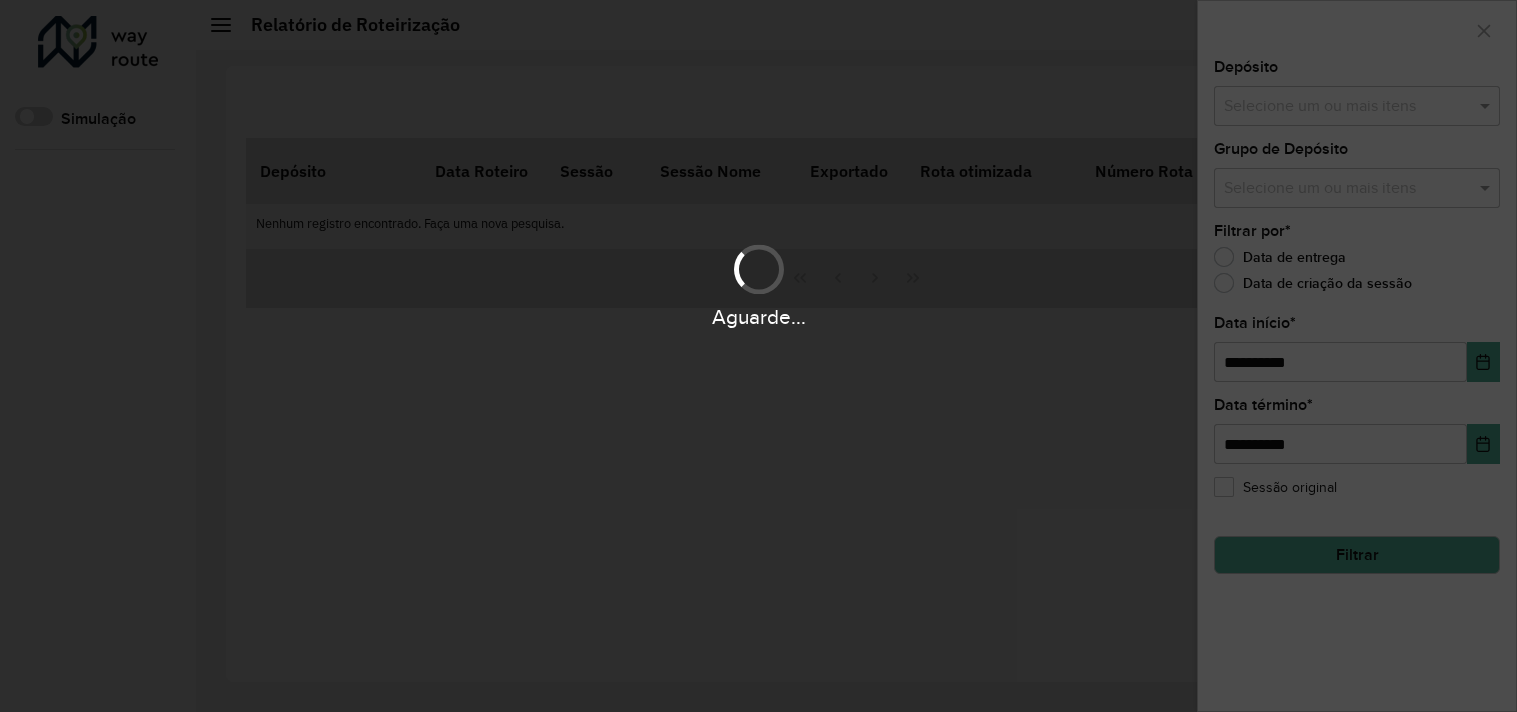 scroll, scrollTop: 0, scrollLeft: 0, axis: both 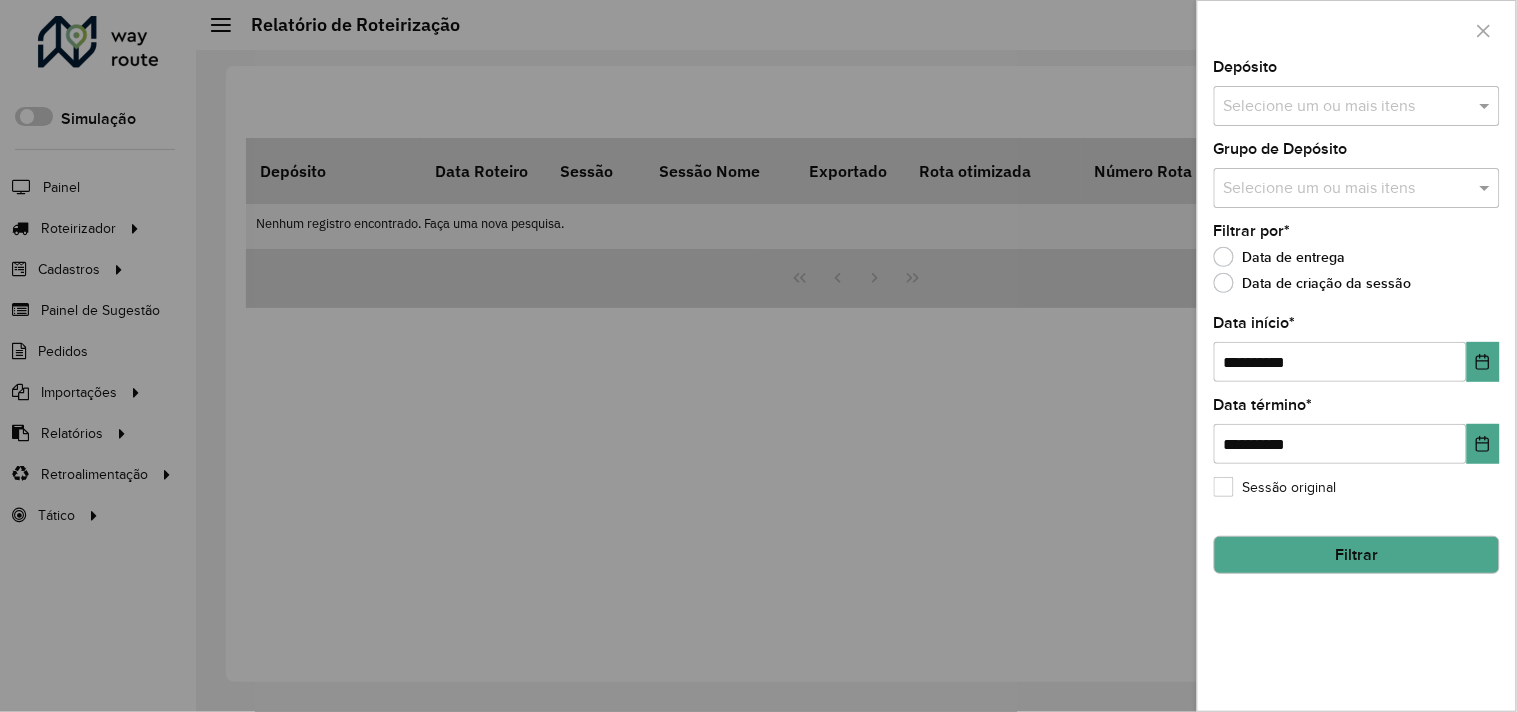 click at bounding box center [758, 356] 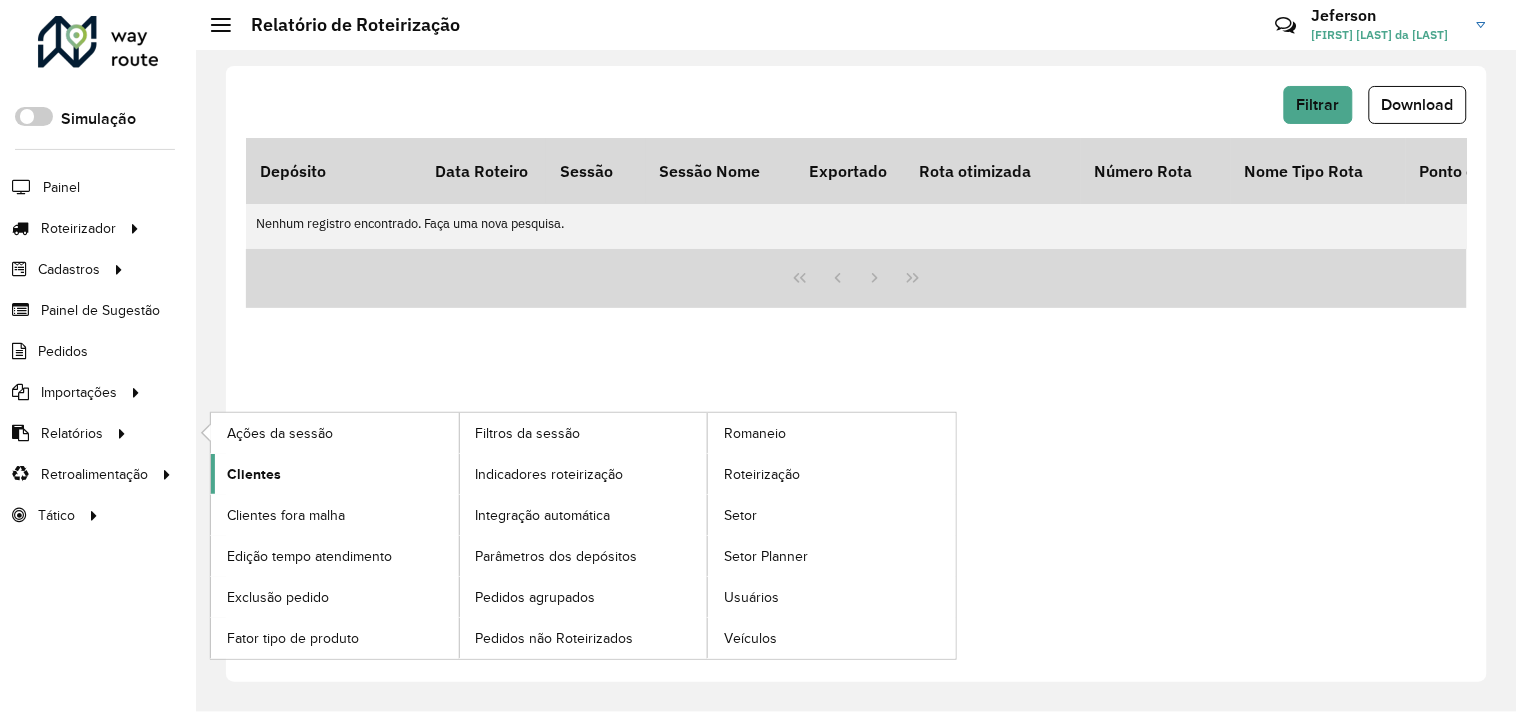 click on "Clientes" 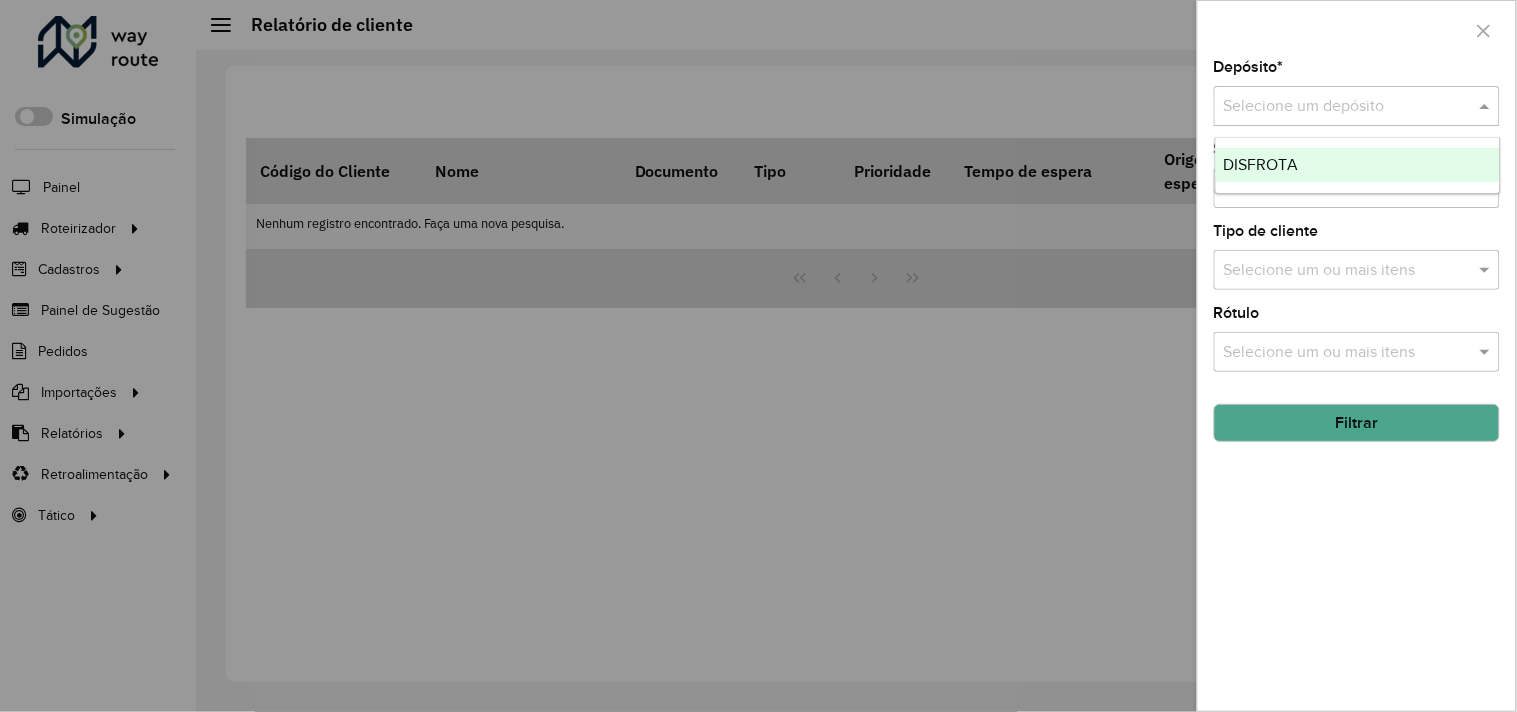 click at bounding box center [1337, 107] 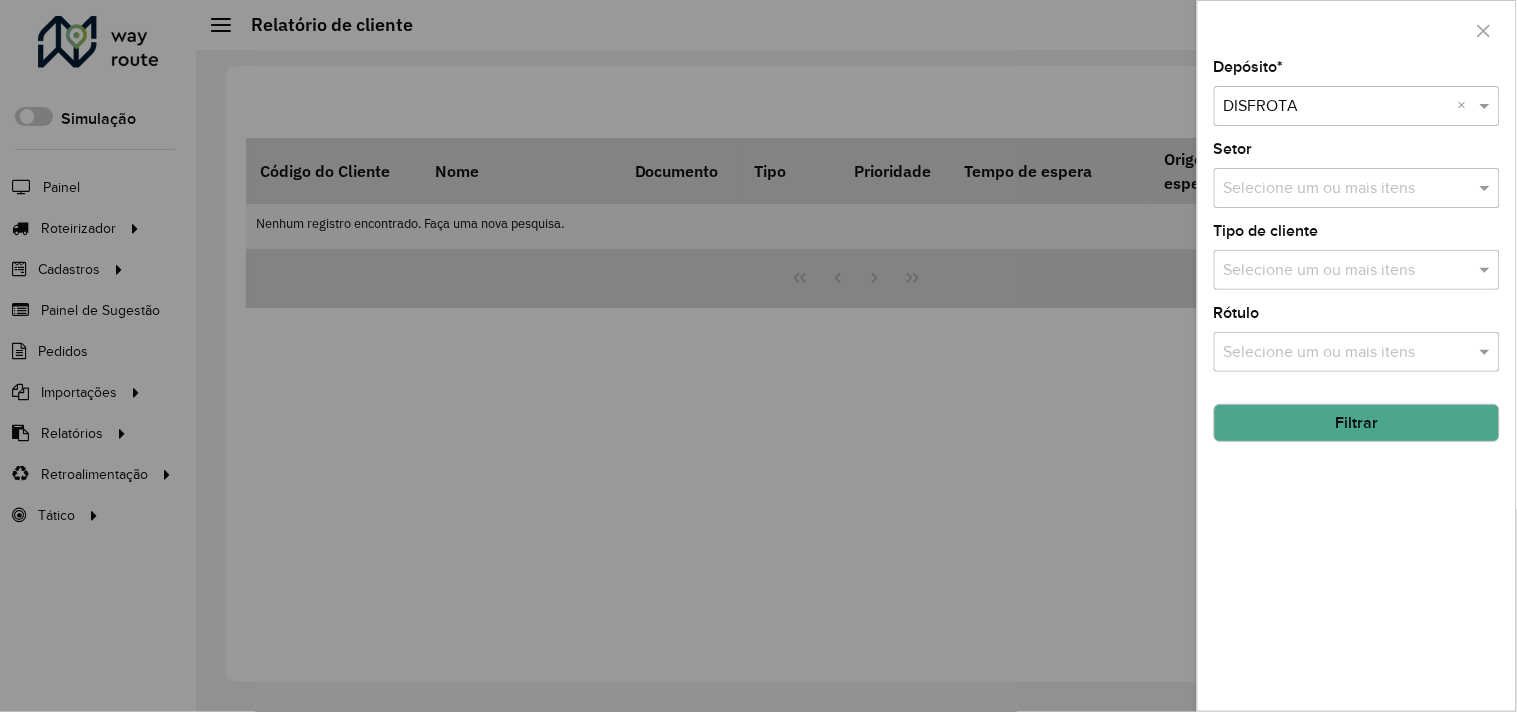 click on "Filtrar" 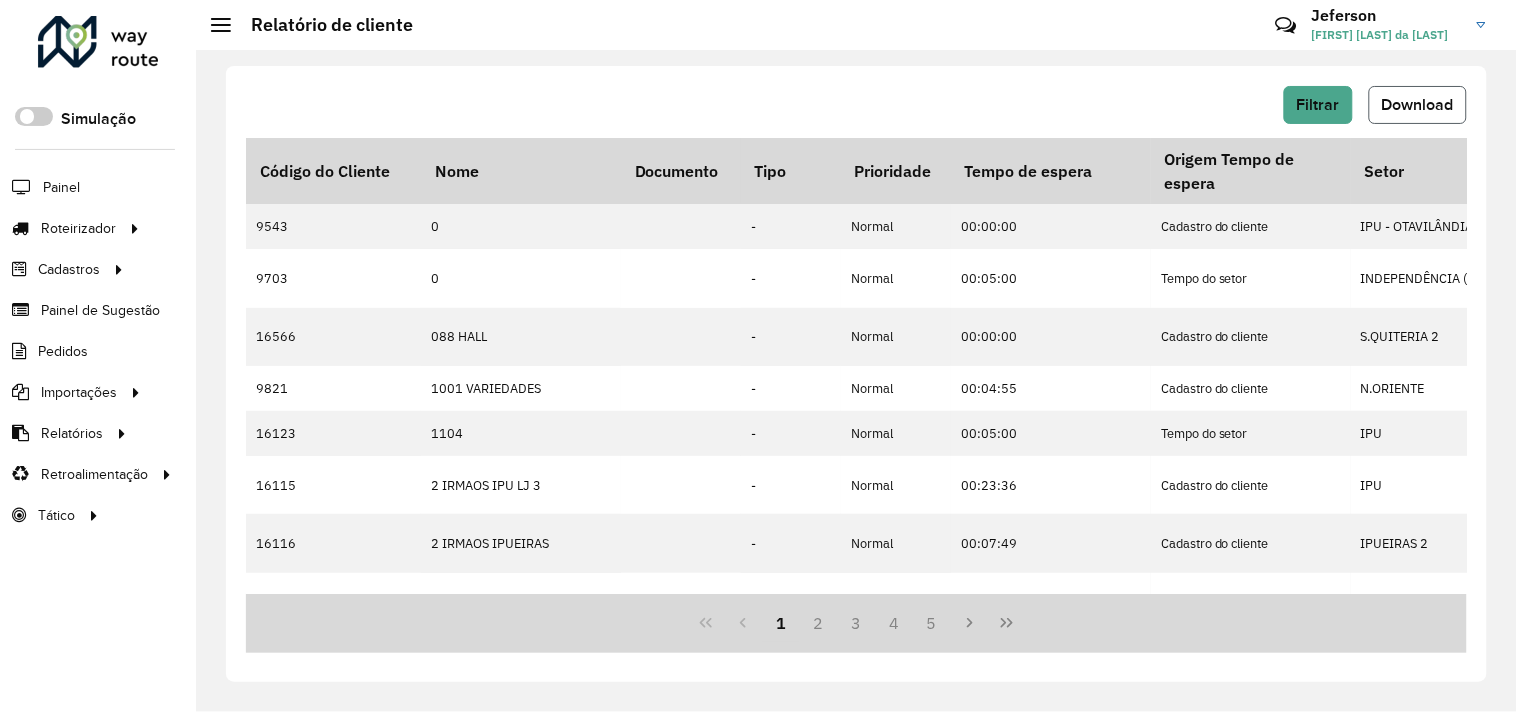 click on "Download" 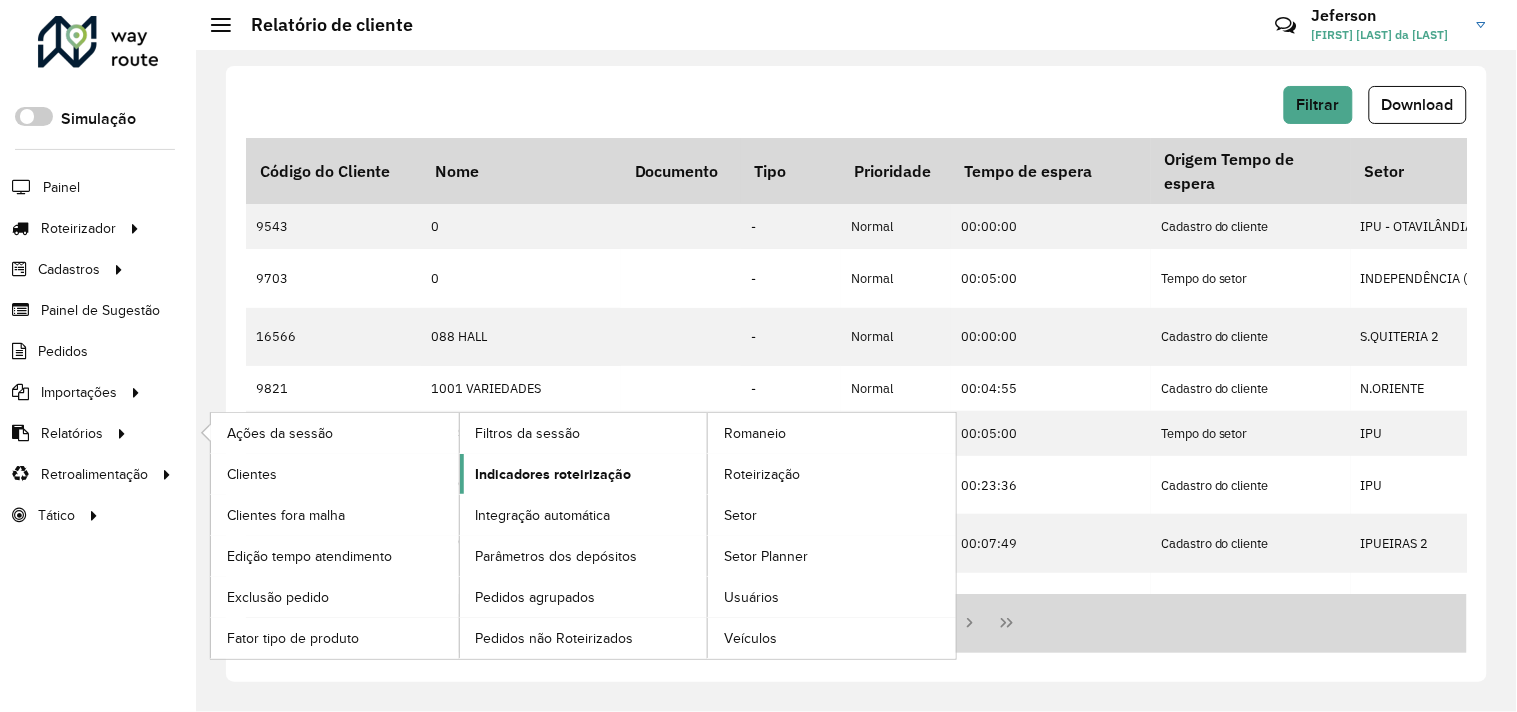 click on "Indicadores roteirização" 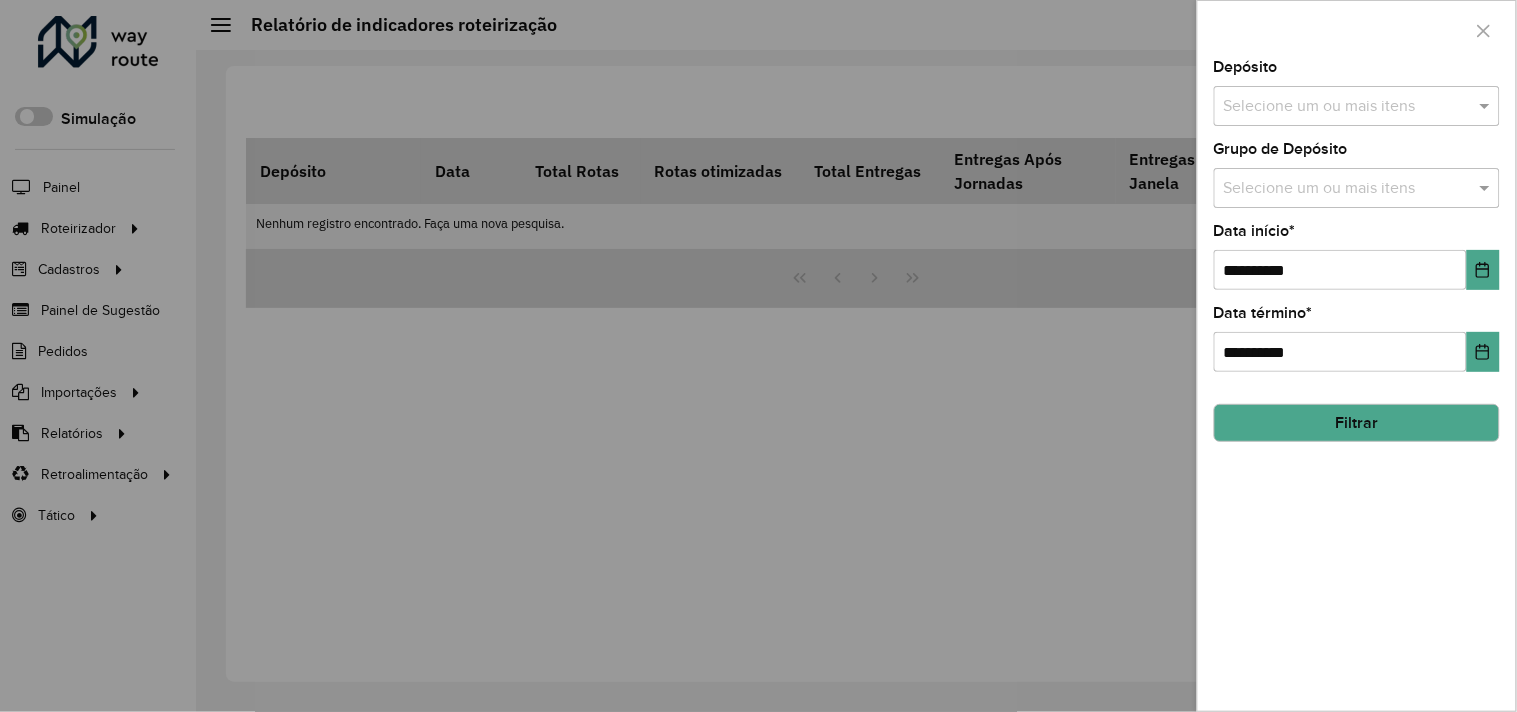 click at bounding box center (1347, 107) 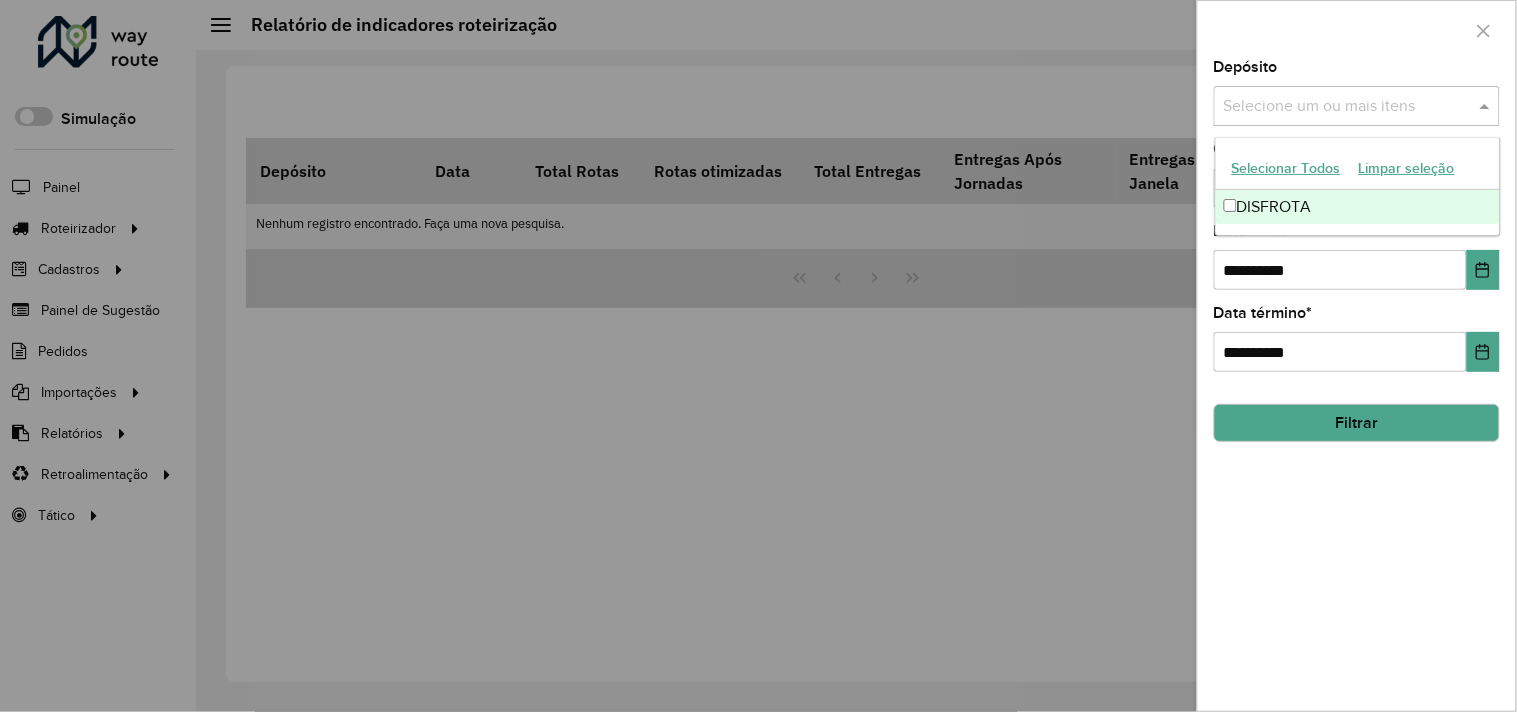 click on "DISFROTA" at bounding box center [1358, 207] 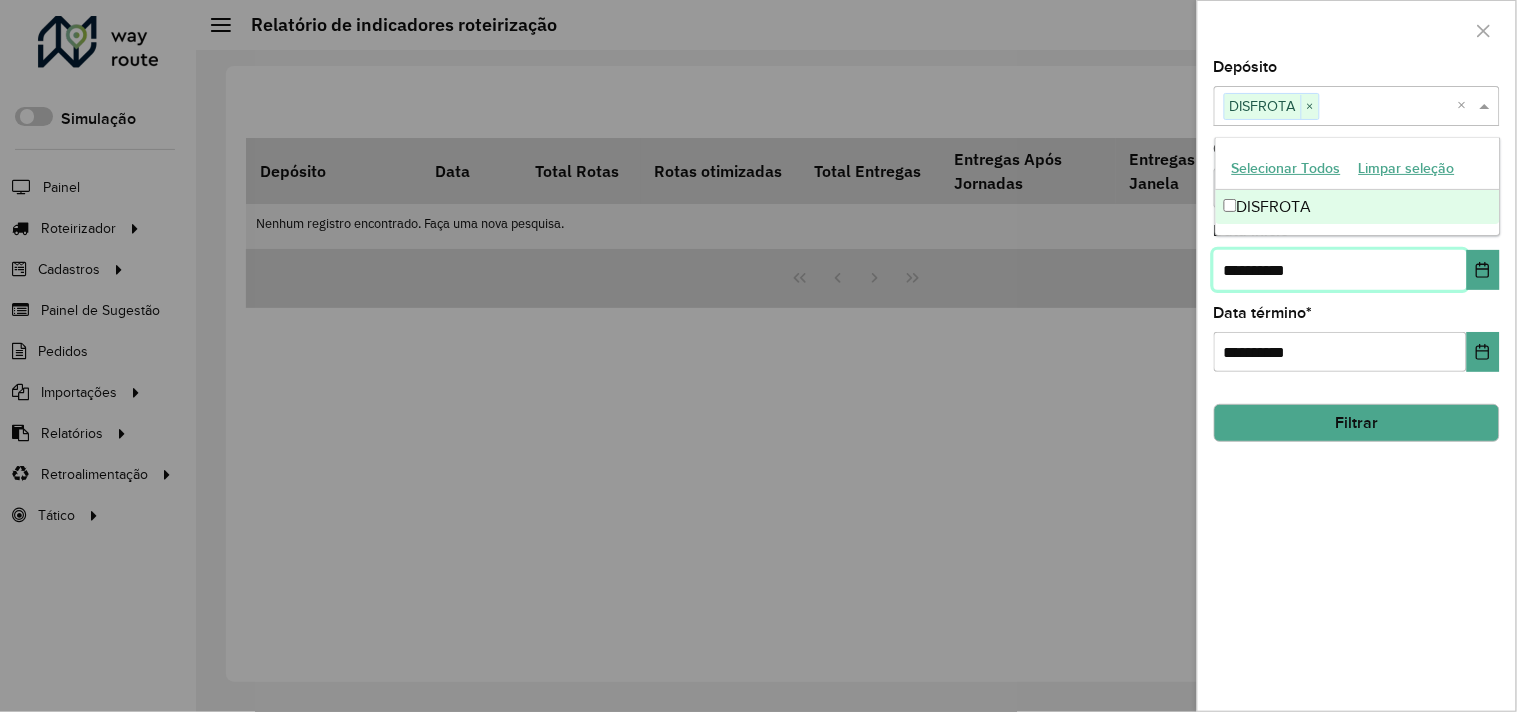 click on "**********" at bounding box center (1340, 270) 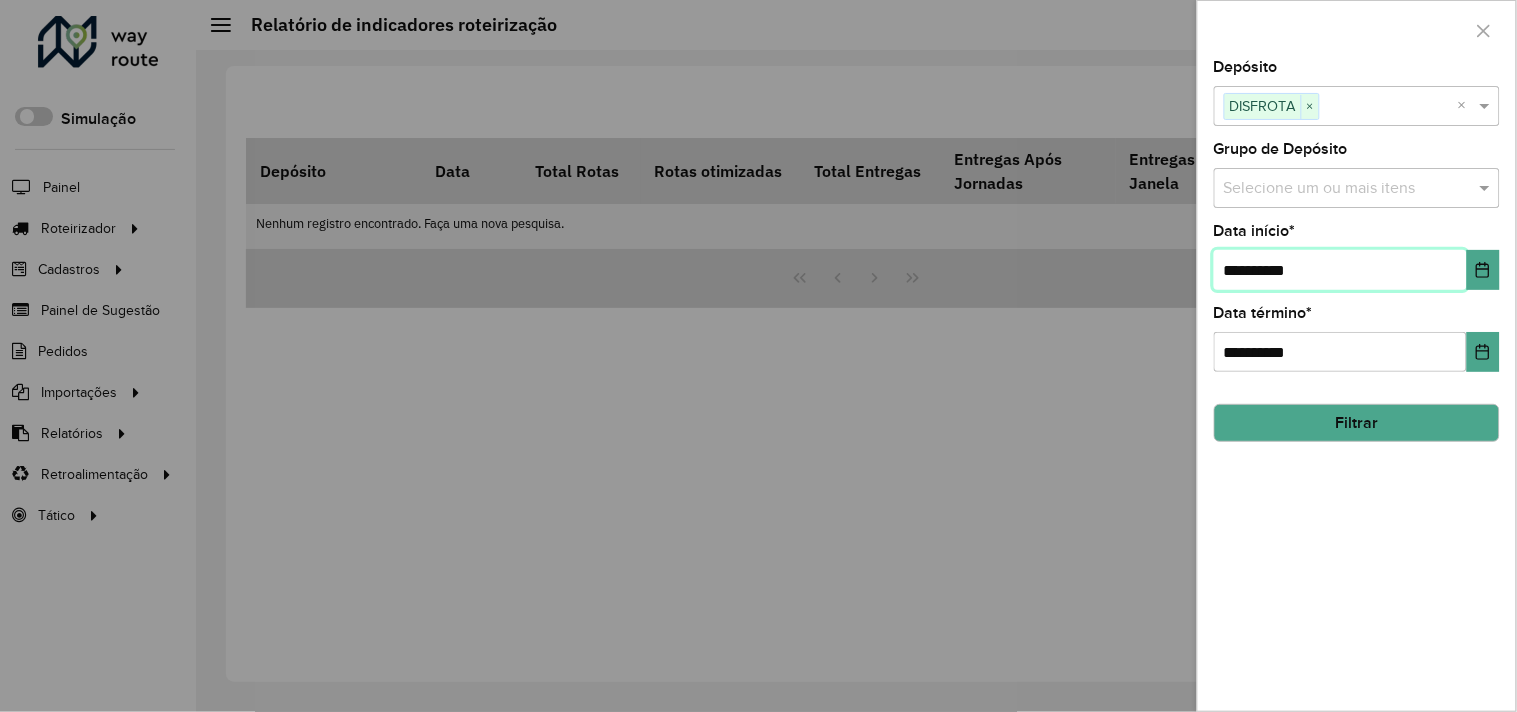 click on "**********" at bounding box center (1340, 270) 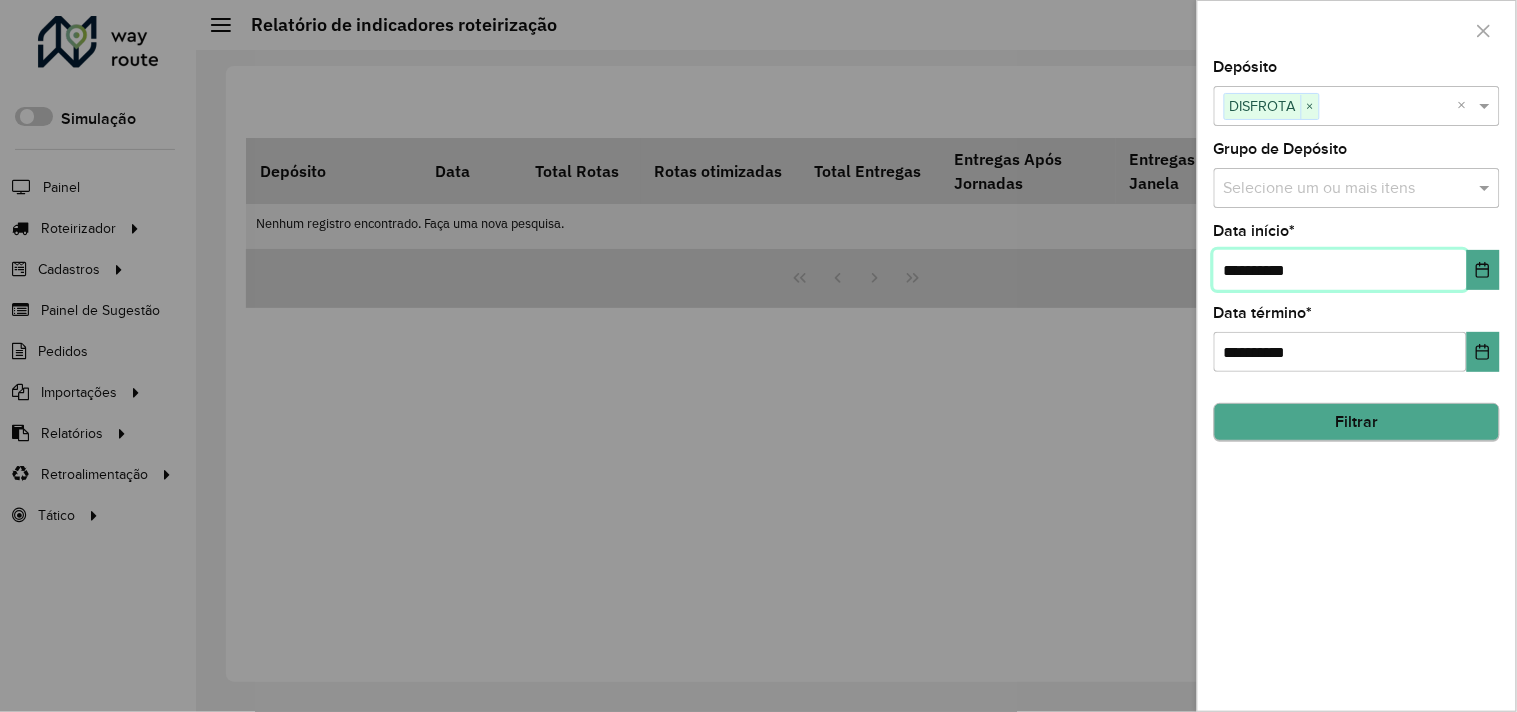type on "**********" 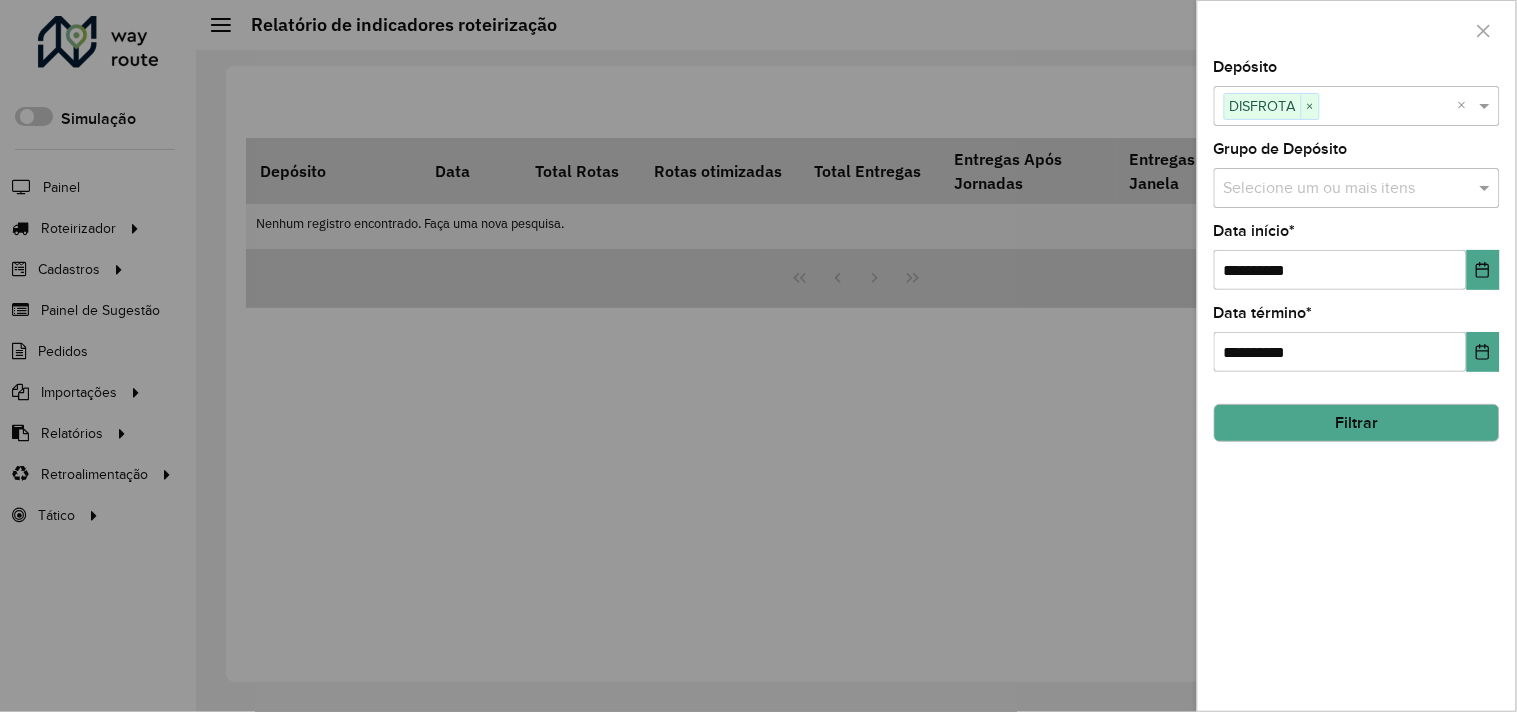 click on "Filtrar" 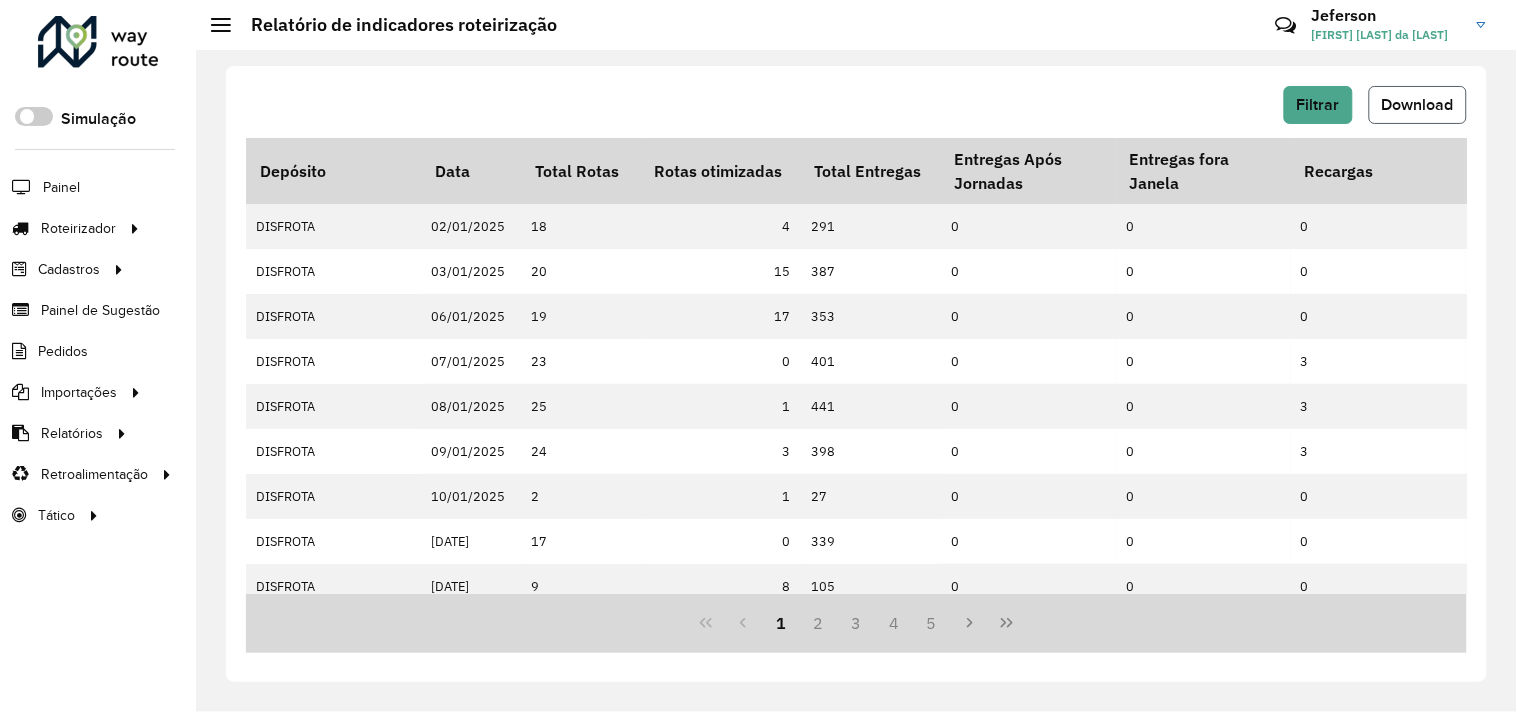 click on "Download" 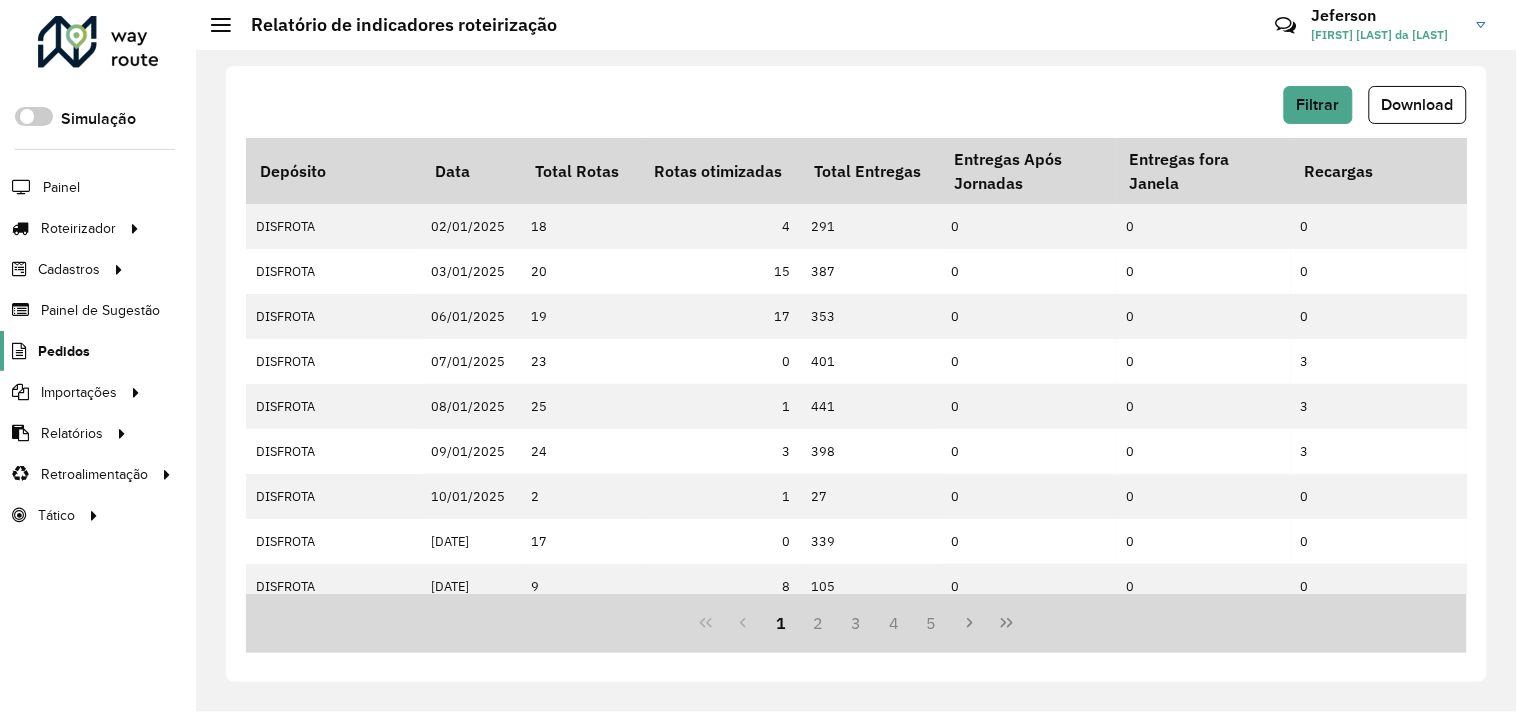 click on "Pedidos" 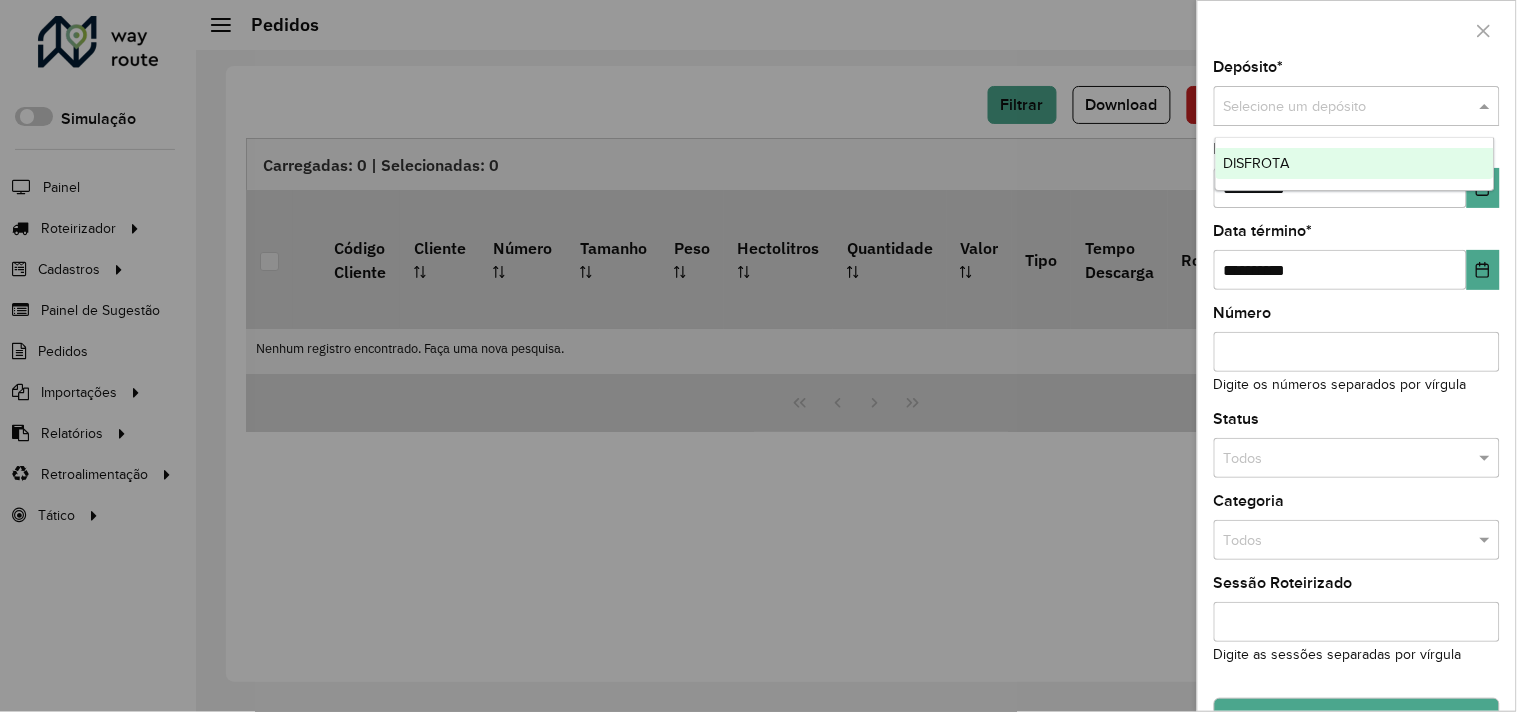 click at bounding box center [1337, 107] 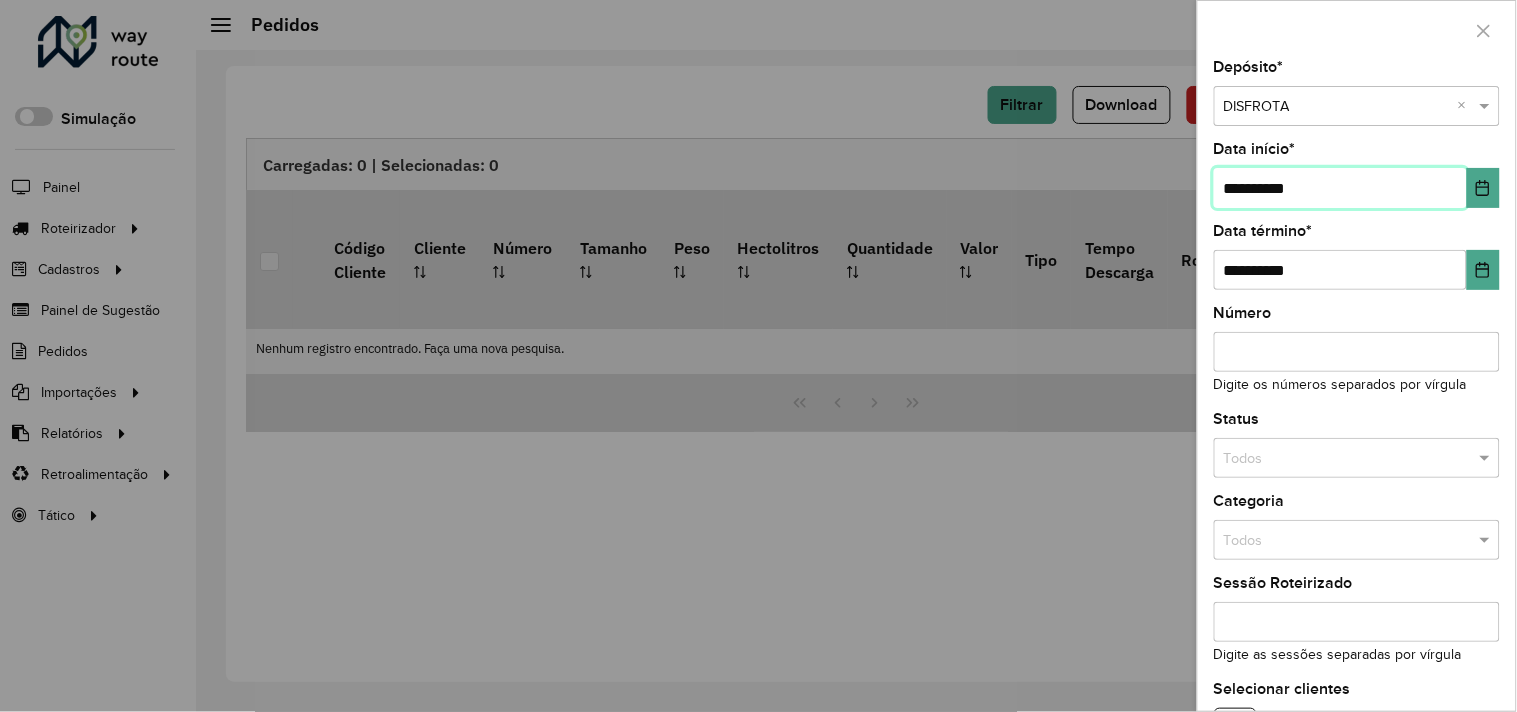 click on "**********" at bounding box center [1340, 188] 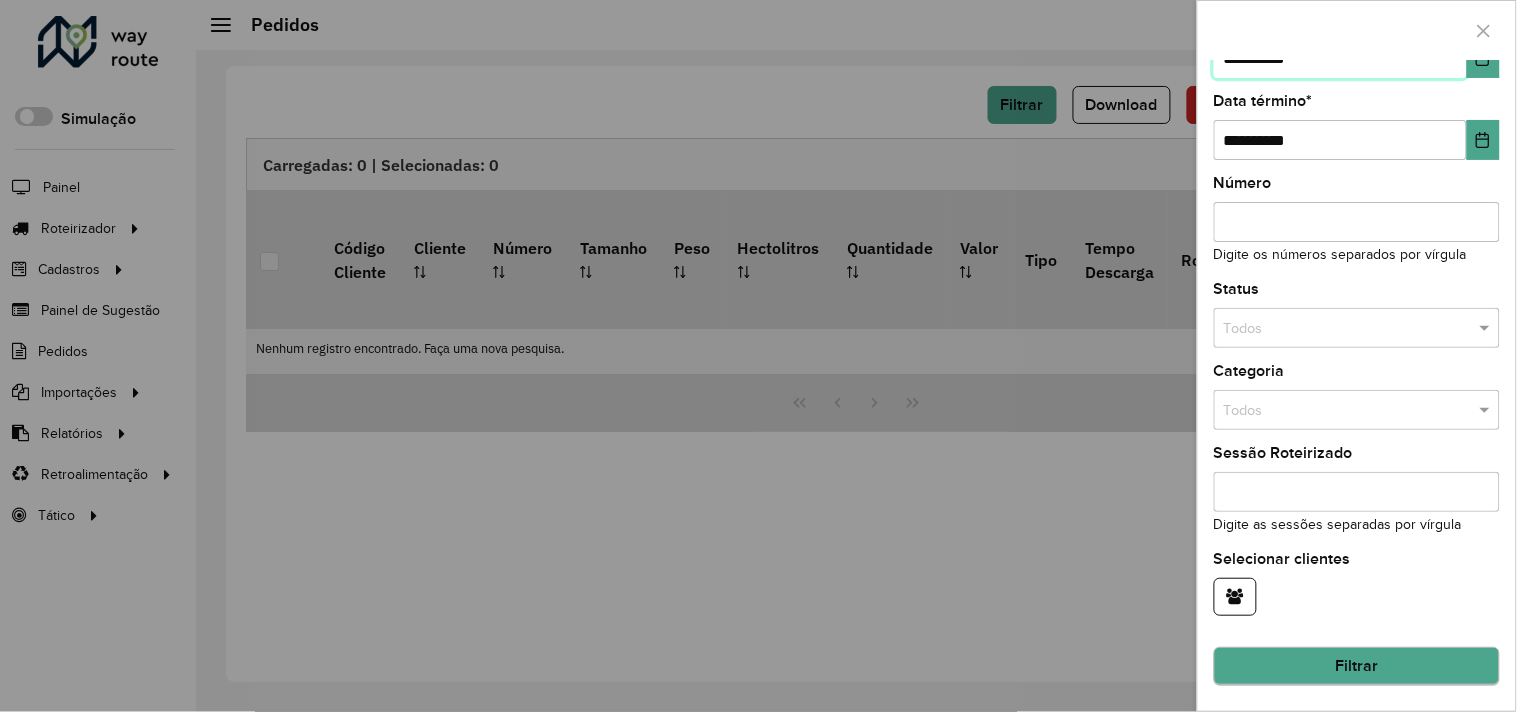 type on "**********" 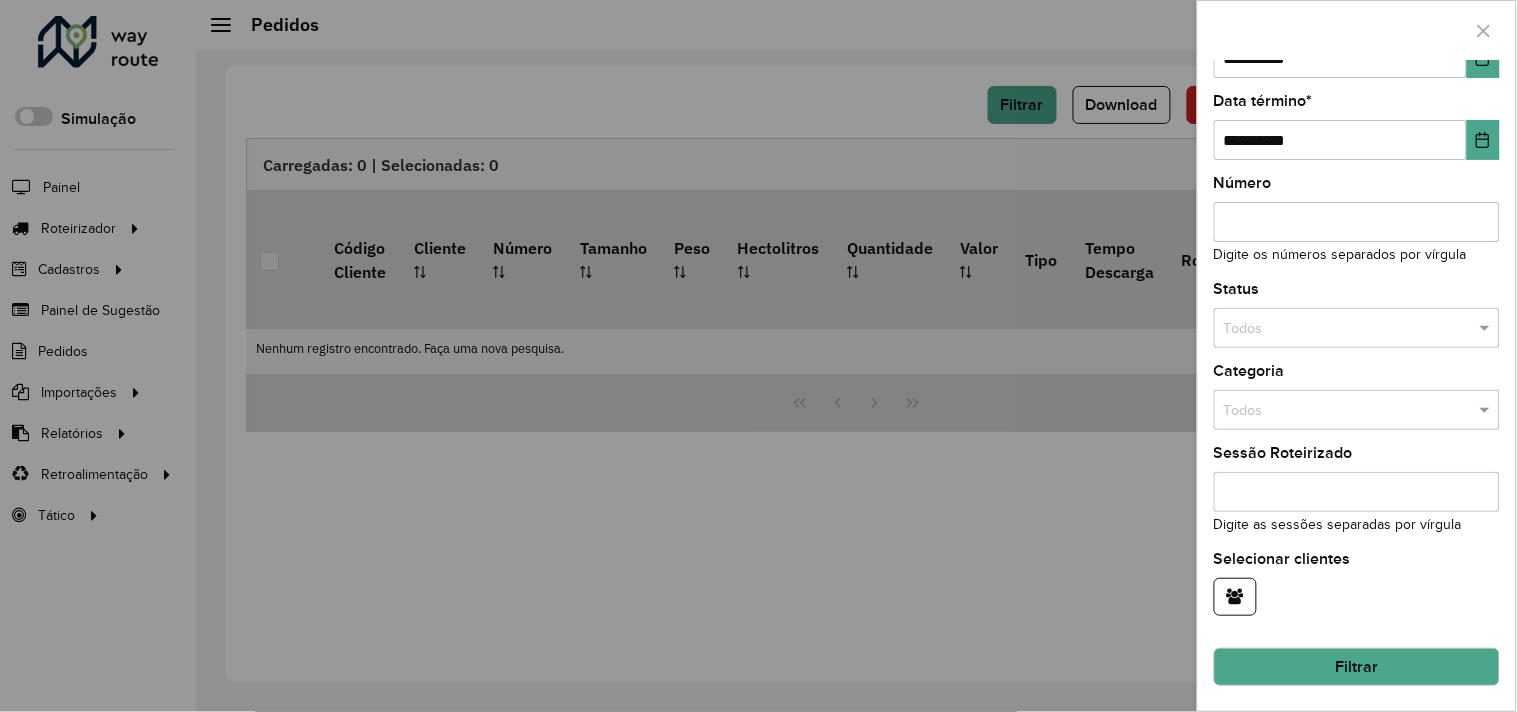 click on "Filtrar" 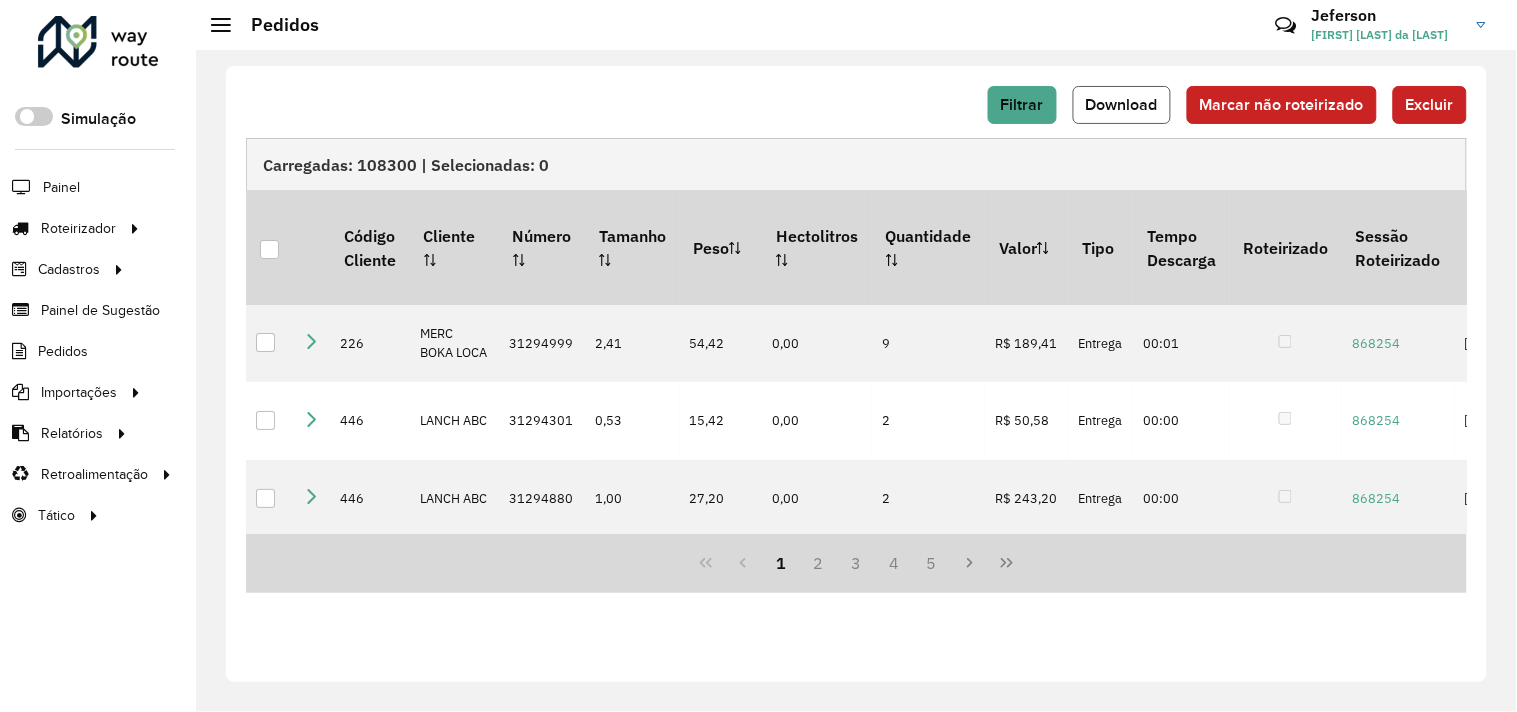 click on "Download" 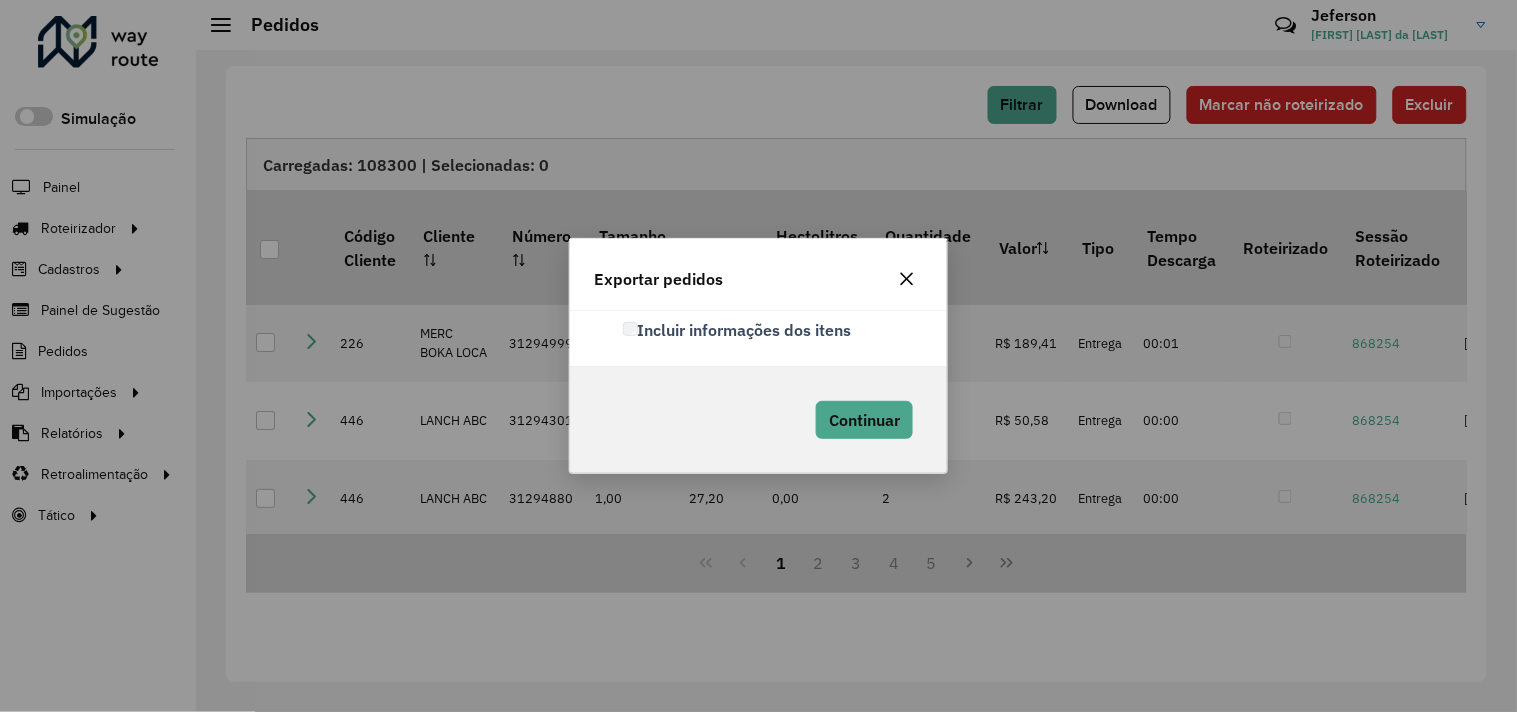 click on "Exportar pedidos  Incluir informações dos itens  Continuar" 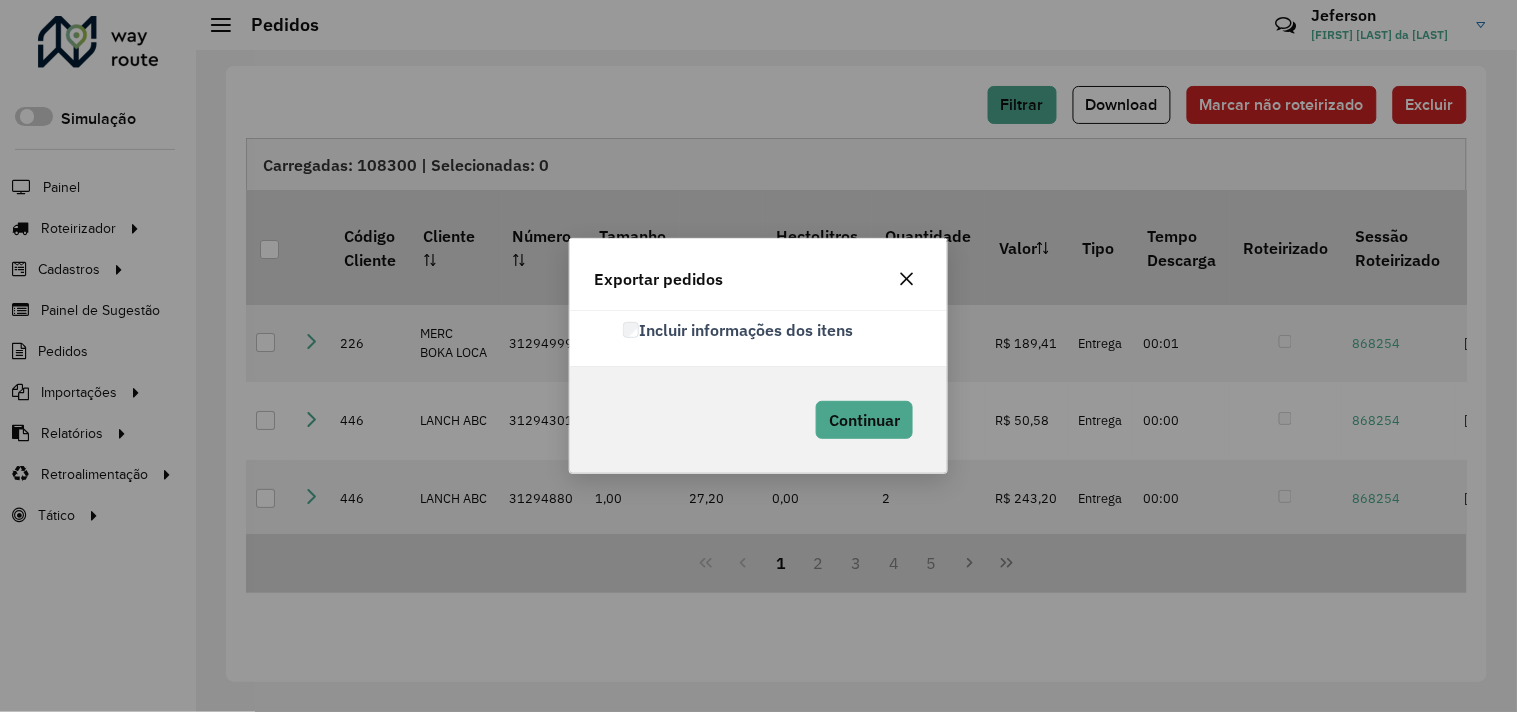 click on "Incluir informações dos itens" 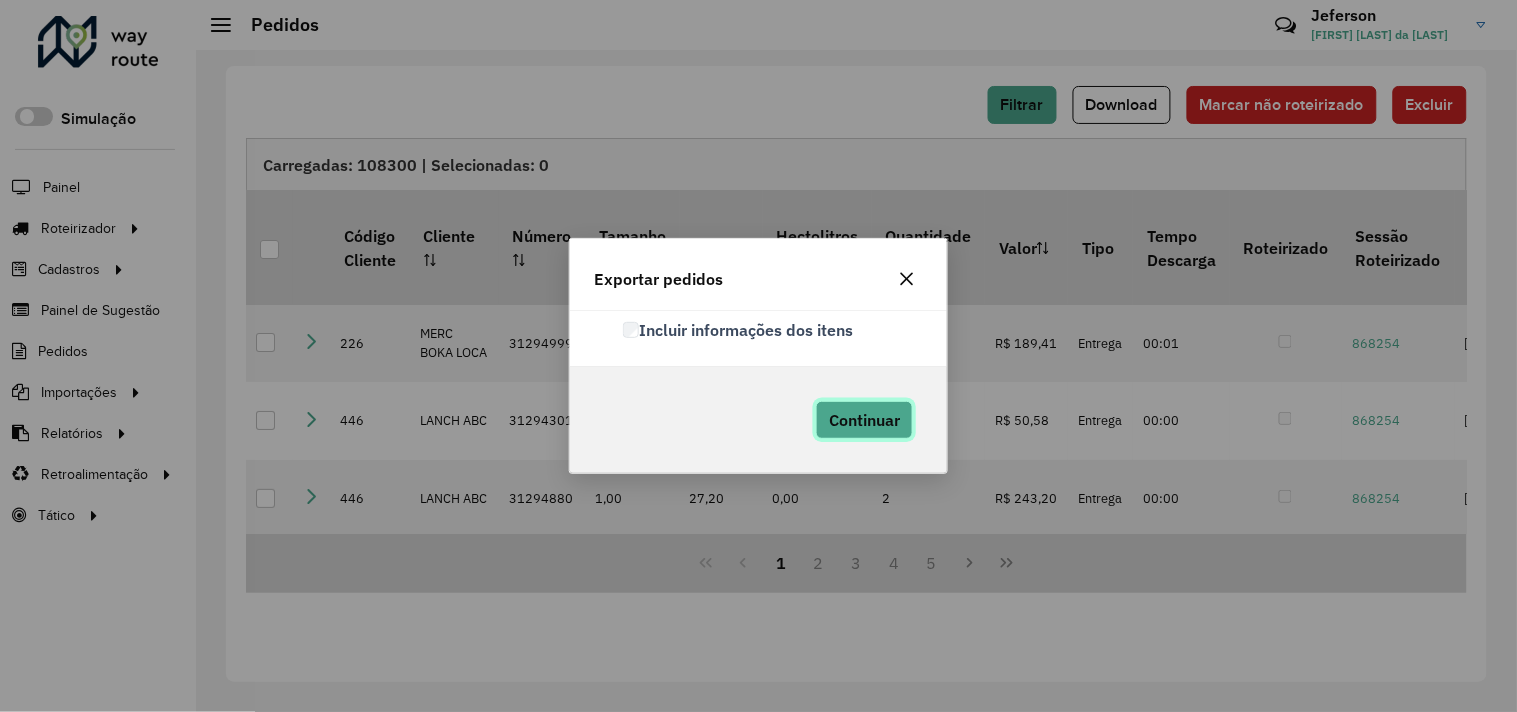 click on "Continuar" 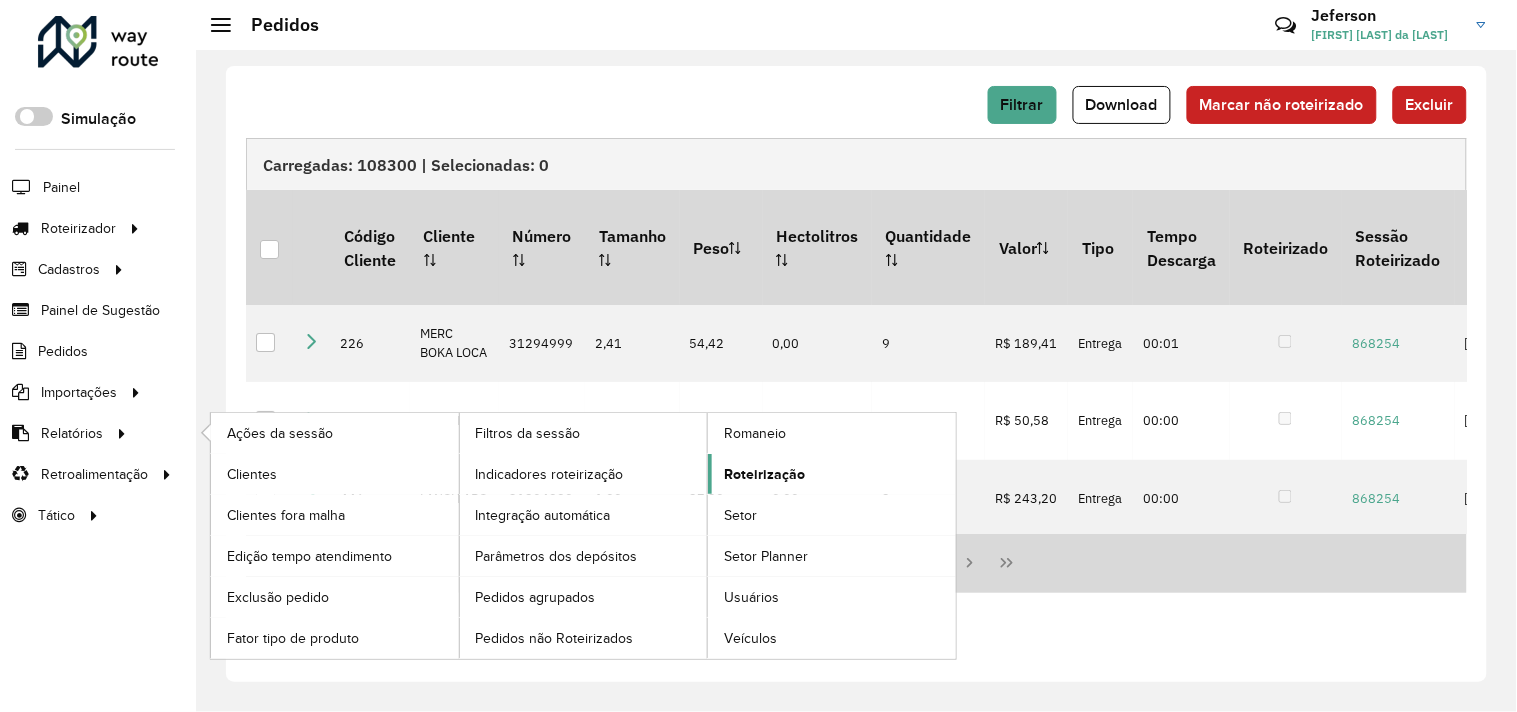 click on "Roteirização" 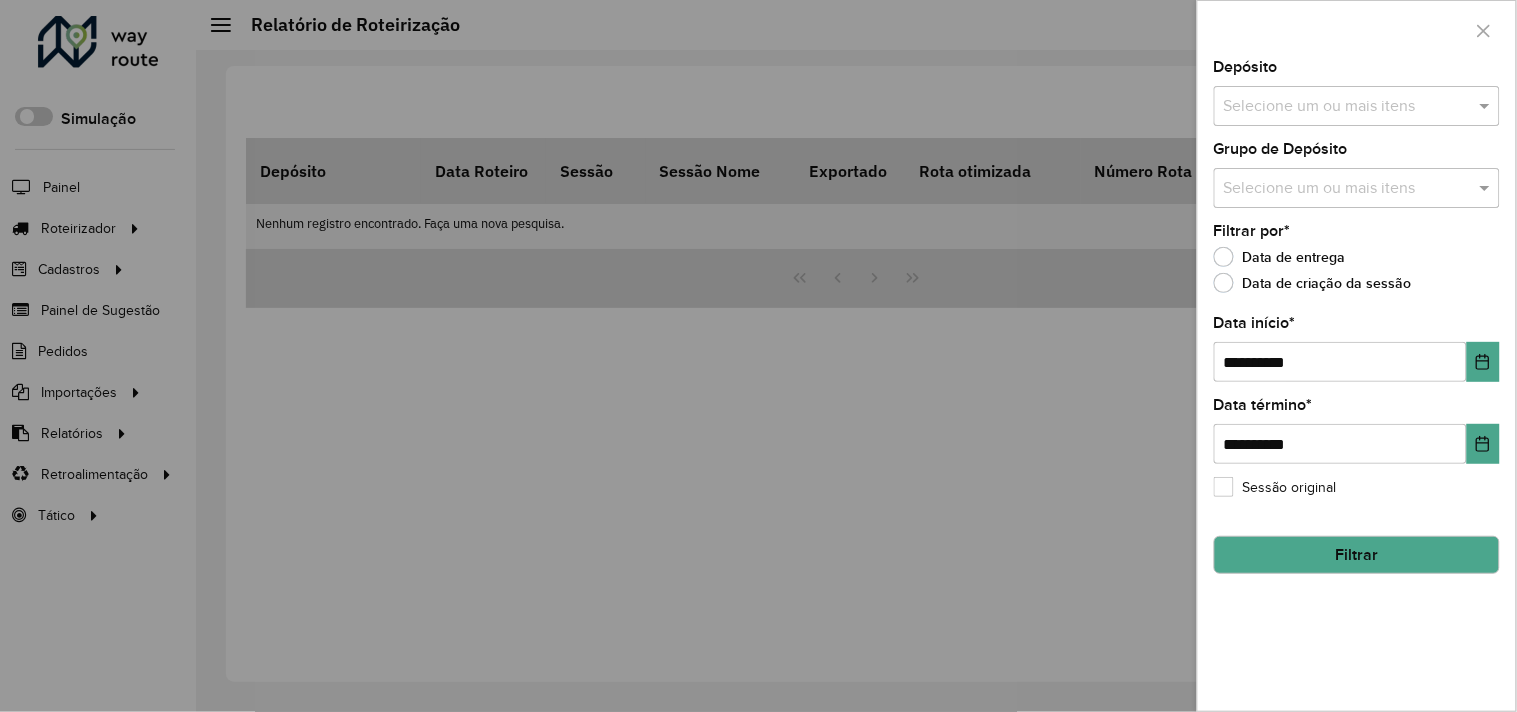 click on "Depósito  Selecione um ou mais itens" 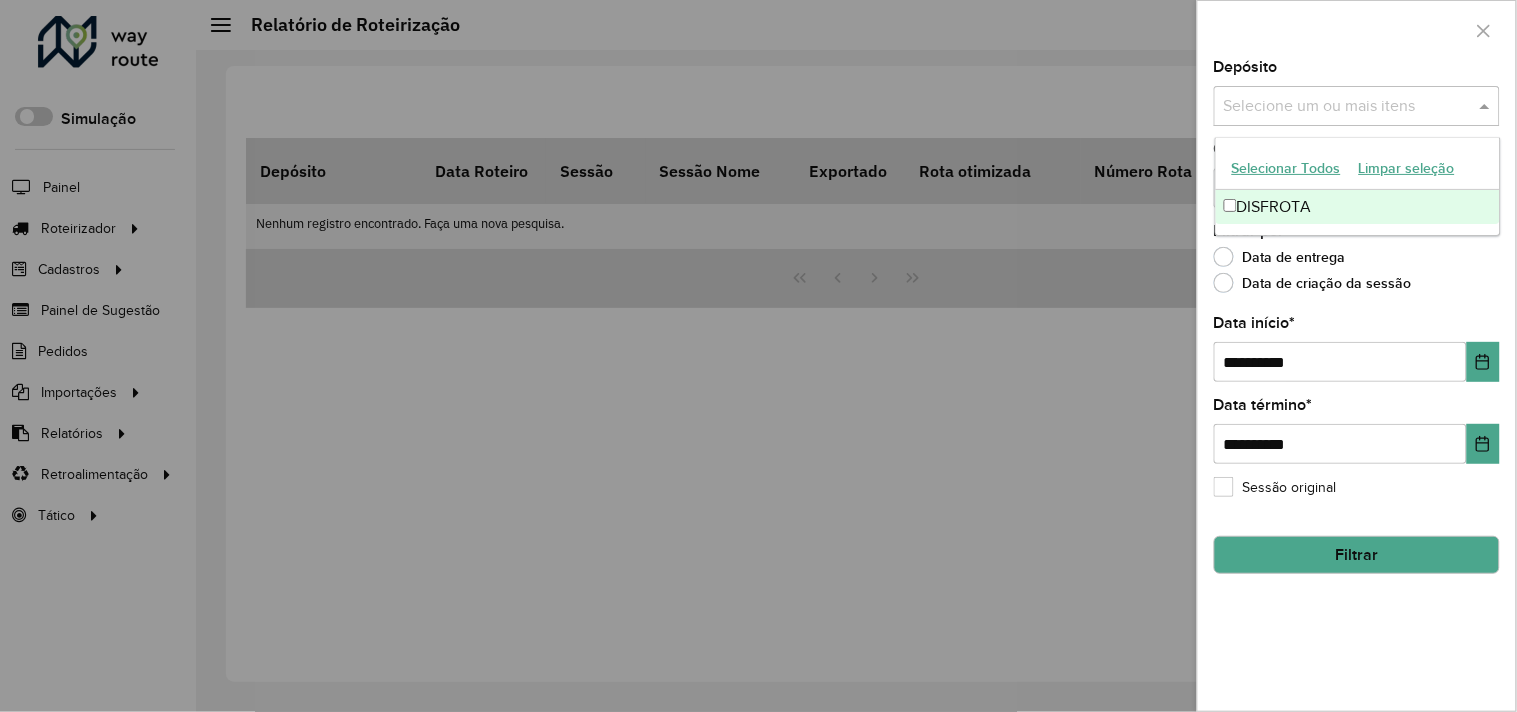 click on "DISFROTA" at bounding box center (1358, 207) 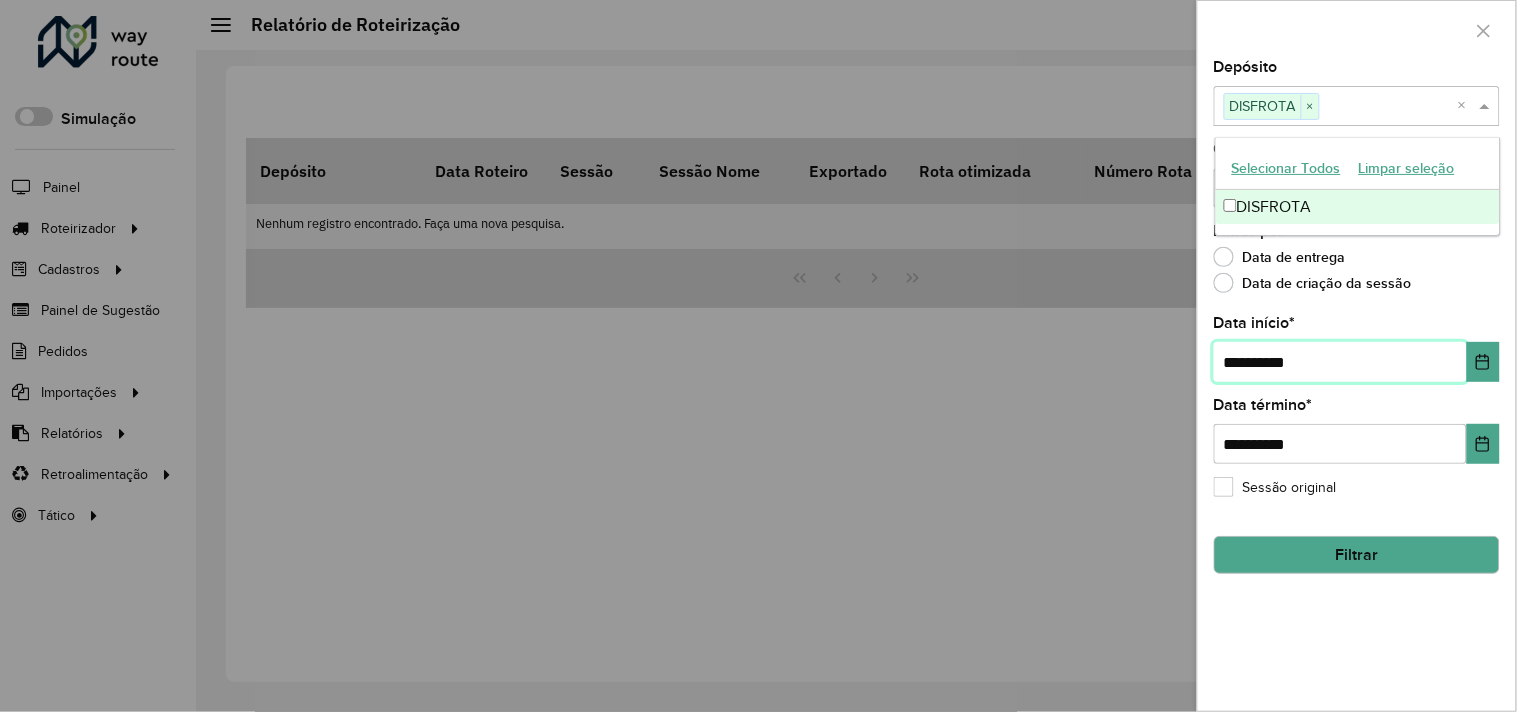 click on "**********" at bounding box center [1340, 362] 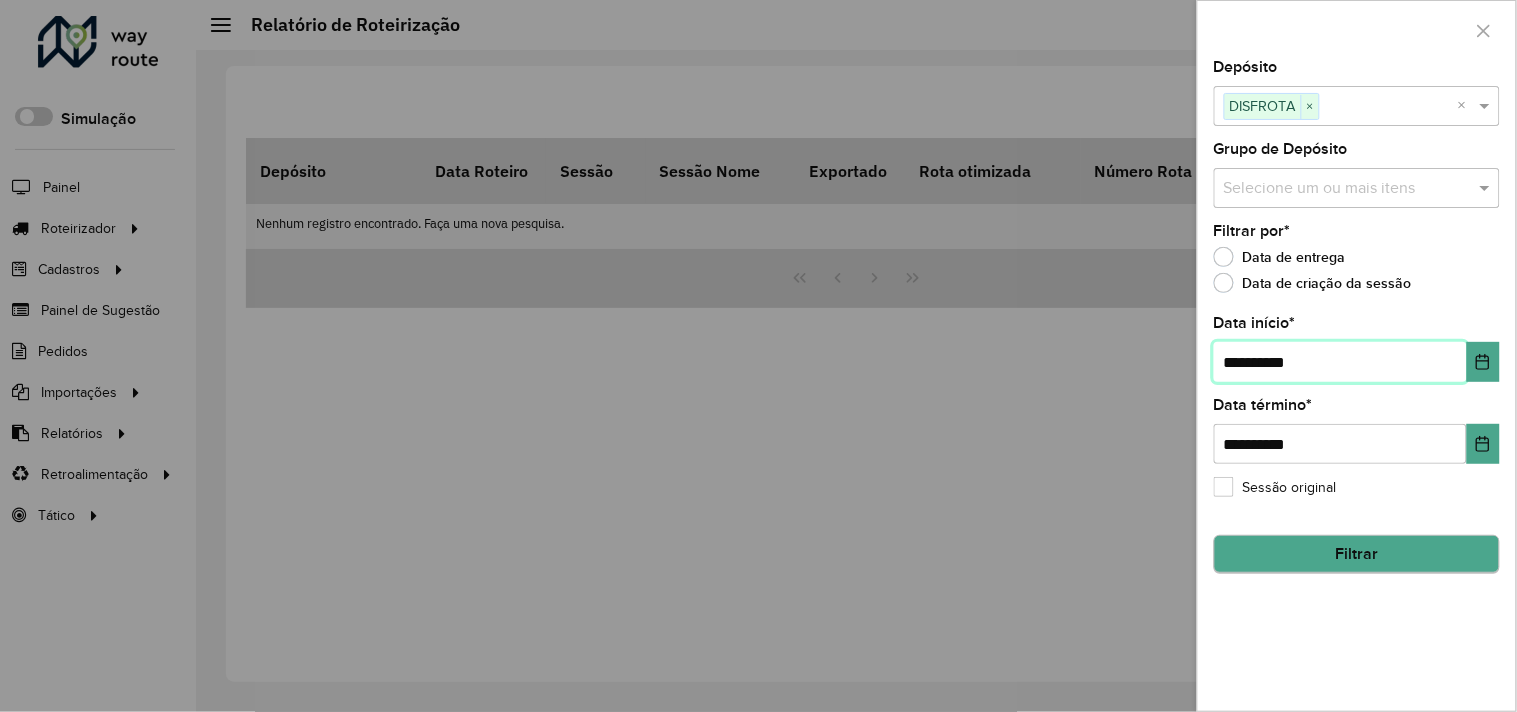 type on "**********" 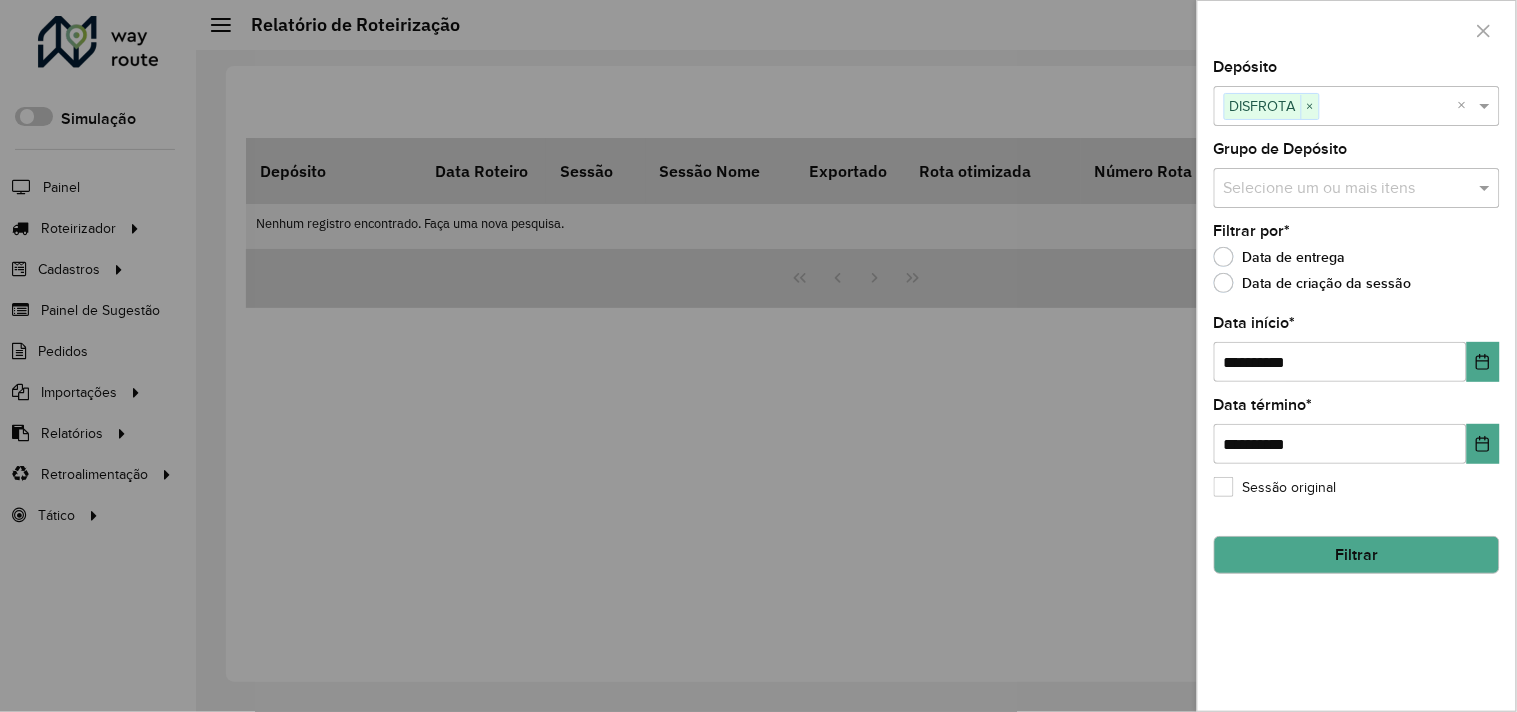 click on "Filtrar" 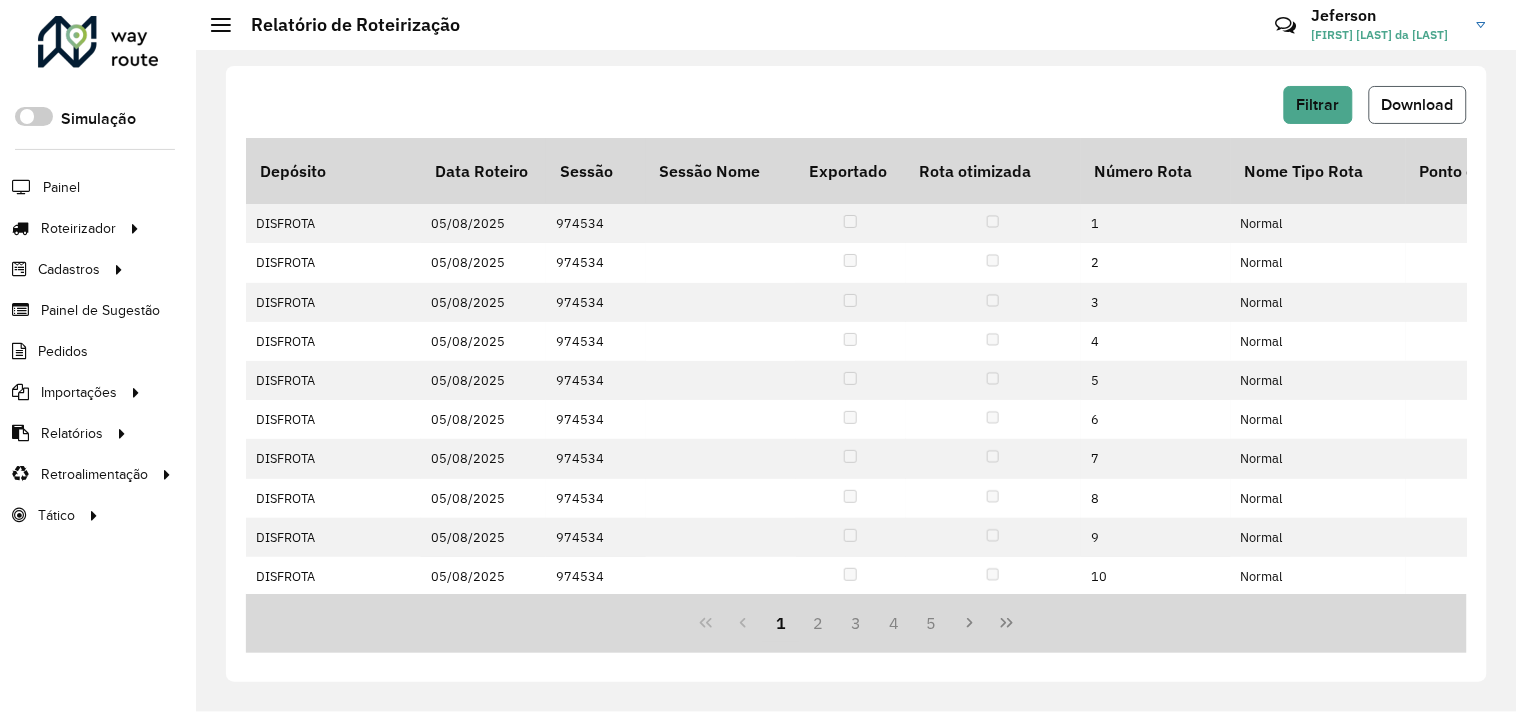 click on "Download" 